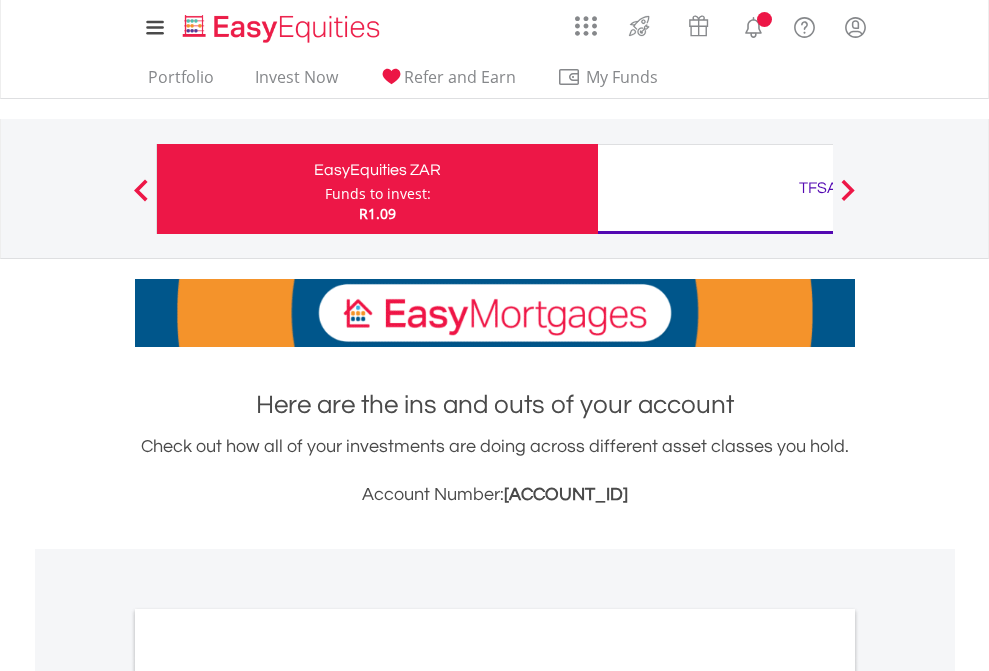 scroll, scrollTop: 0, scrollLeft: 0, axis: both 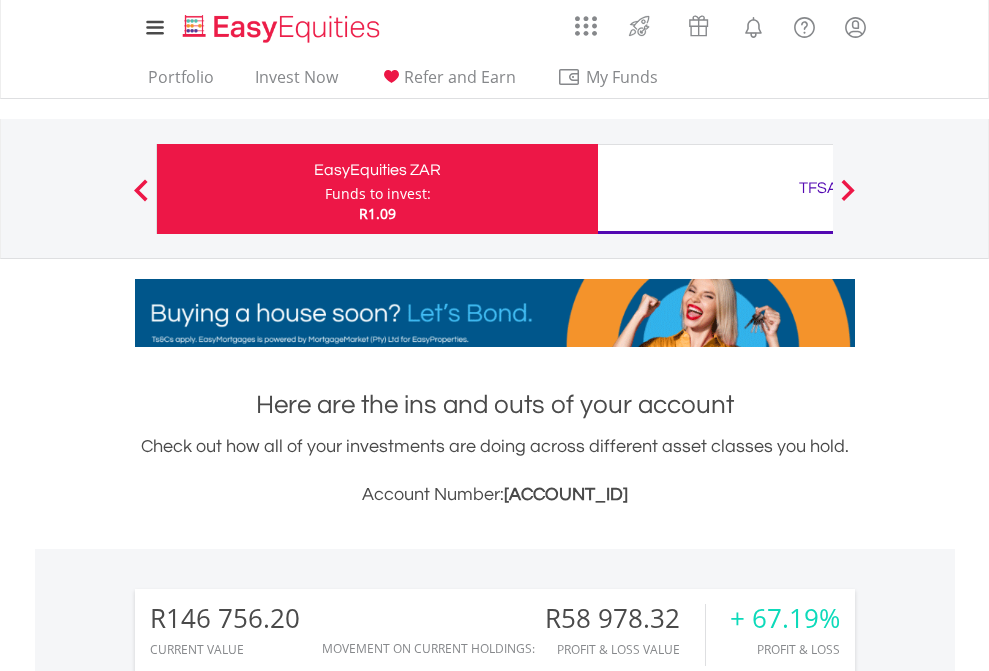 click on "Funds to invest:" at bounding box center [378, 194] 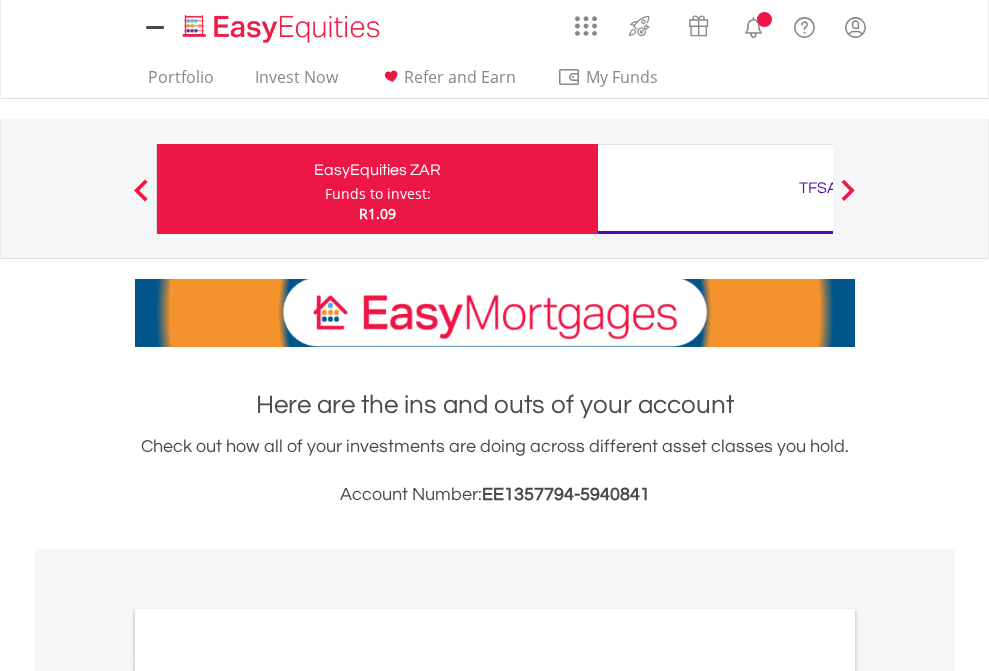 scroll, scrollTop: 0, scrollLeft: 0, axis: both 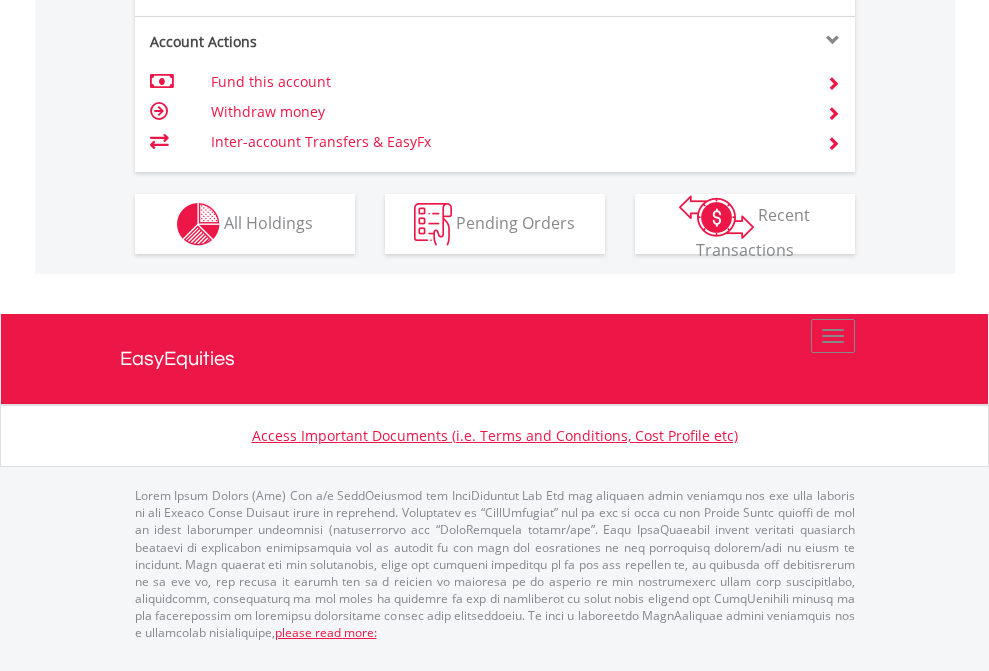 click on "Investment types" at bounding box center [706, -337] 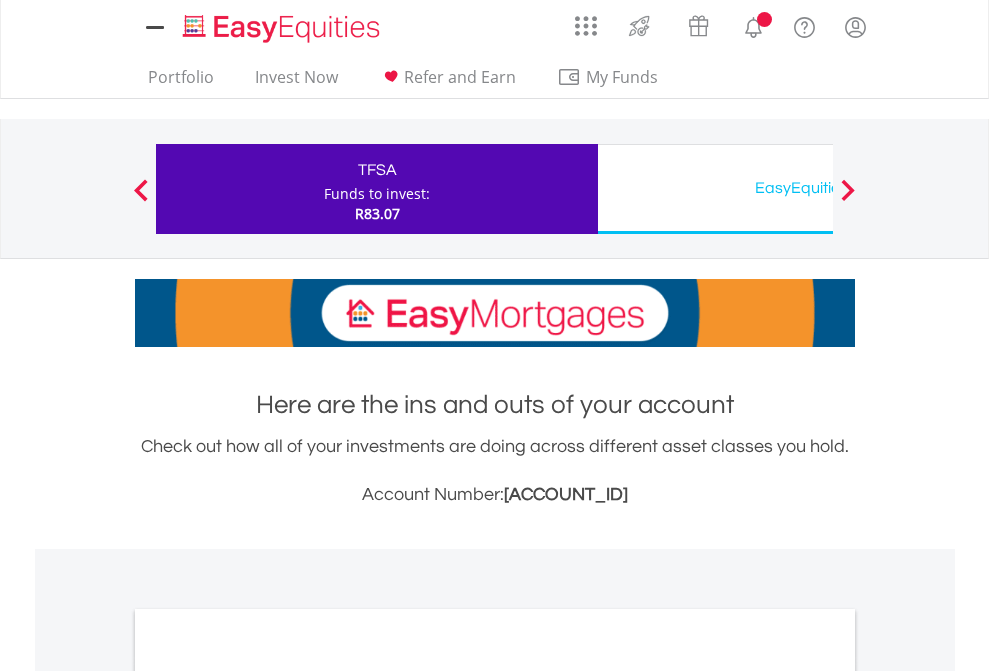 scroll, scrollTop: 0, scrollLeft: 0, axis: both 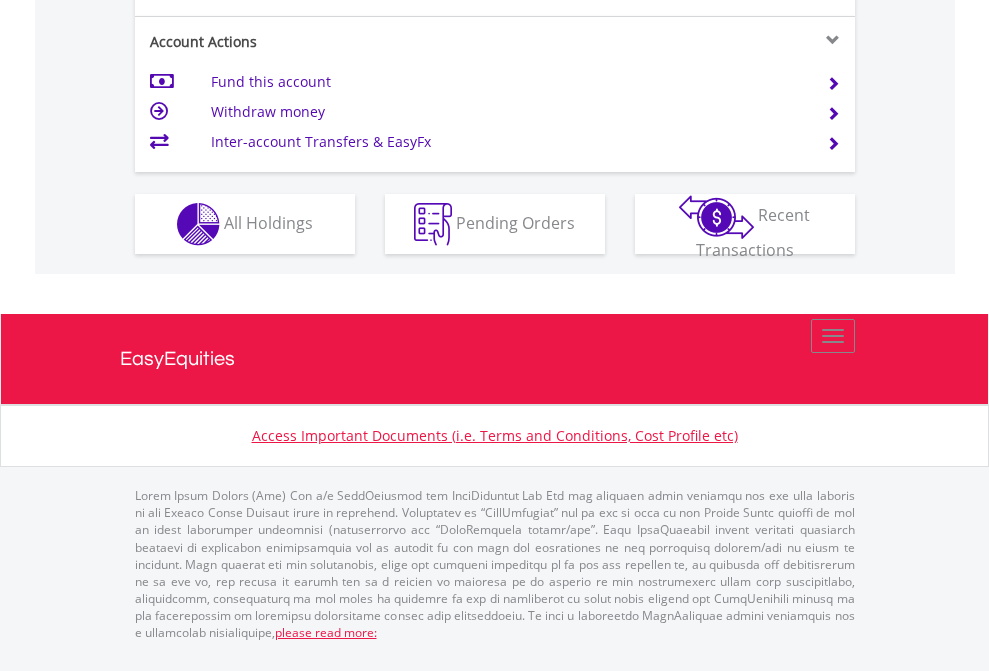 click on "Investment types" at bounding box center (706, -337) 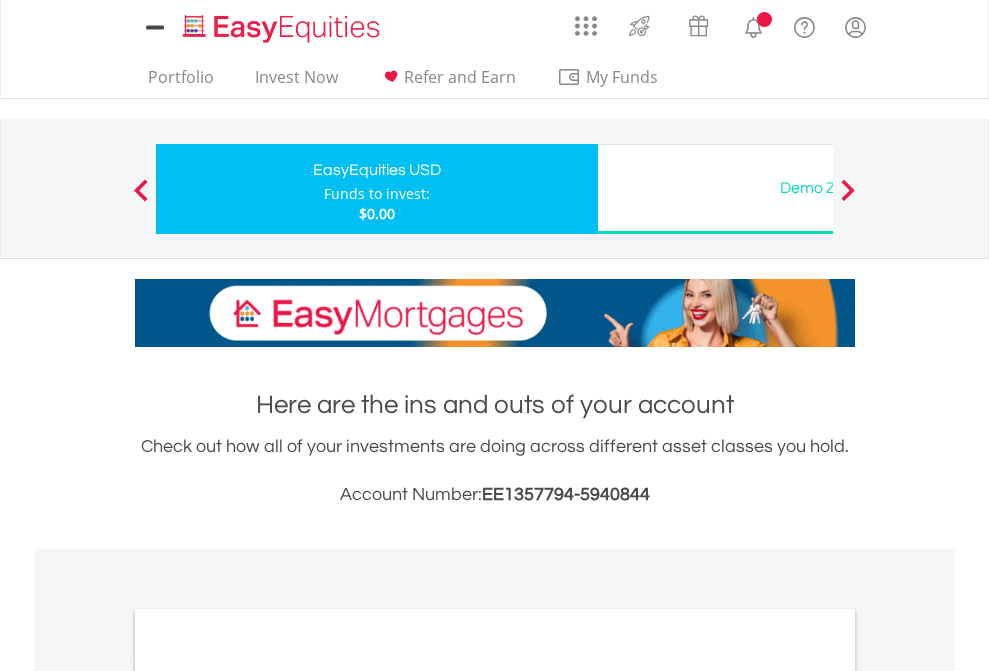 scroll, scrollTop: 0, scrollLeft: 0, axis: both 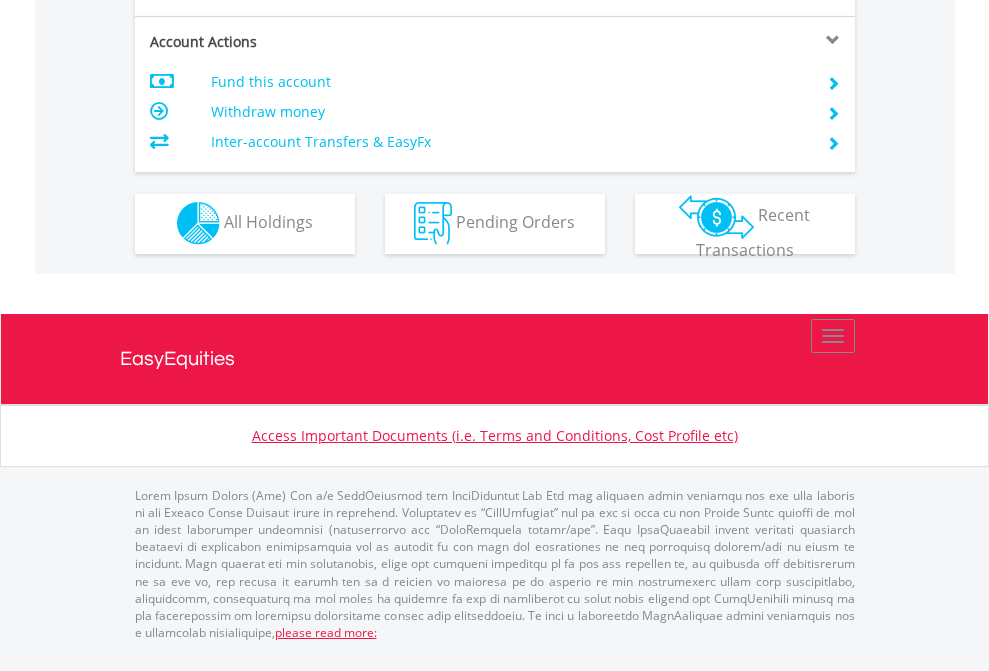 click on "Investment types" at bounding box center (706, -353) 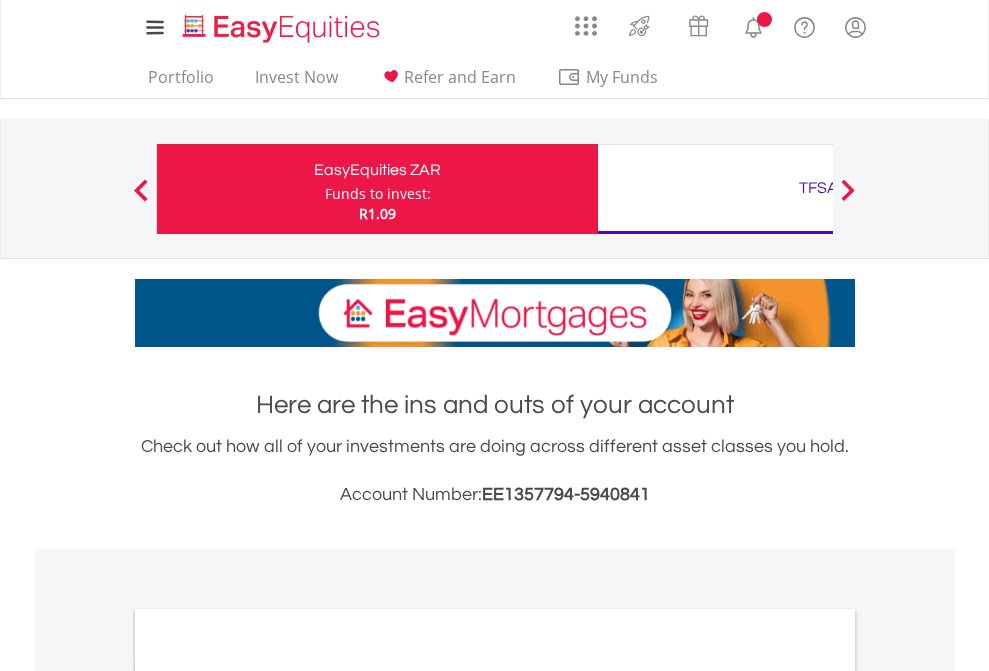 scroll, scrollTop: 0, scrollLeft: 0, axis: both 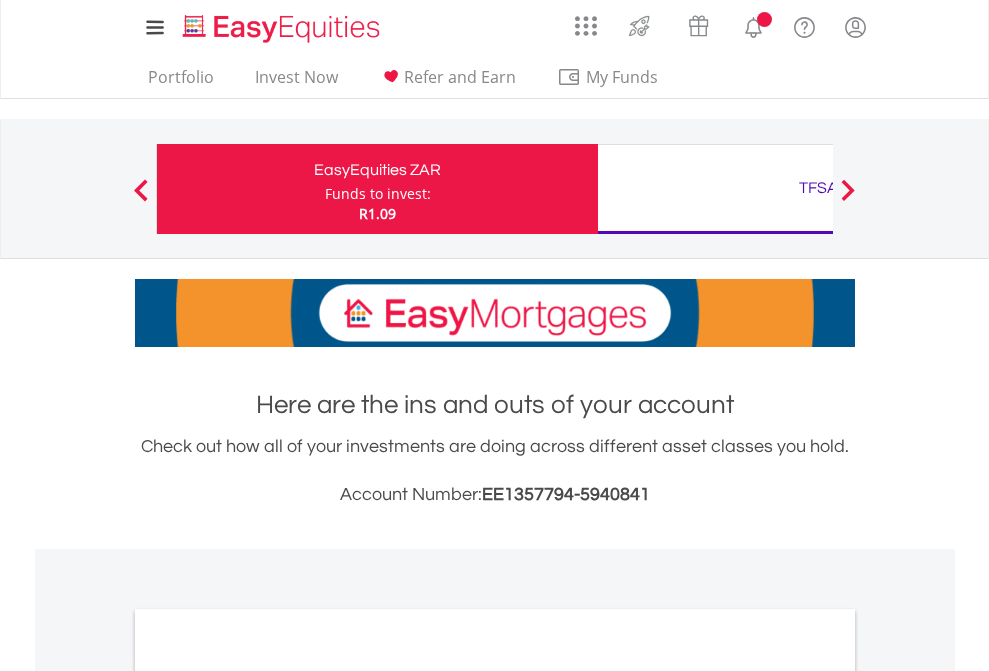 click on "All Holdings" at bounding box center (268, 1096) 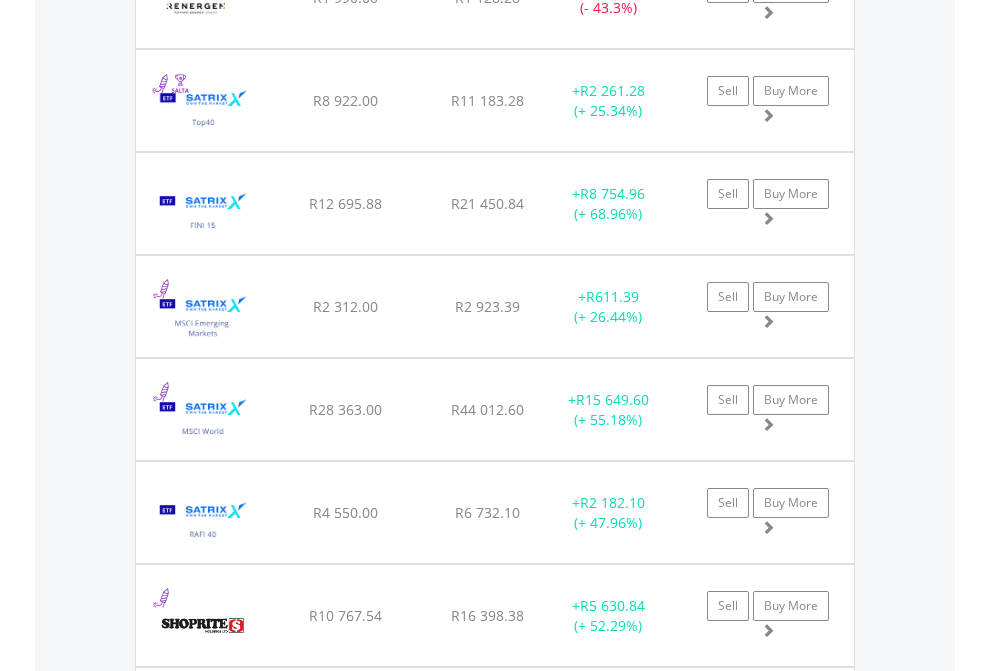scroll, scrollTop: 2345, scrollLeft: 0, axis: vertical 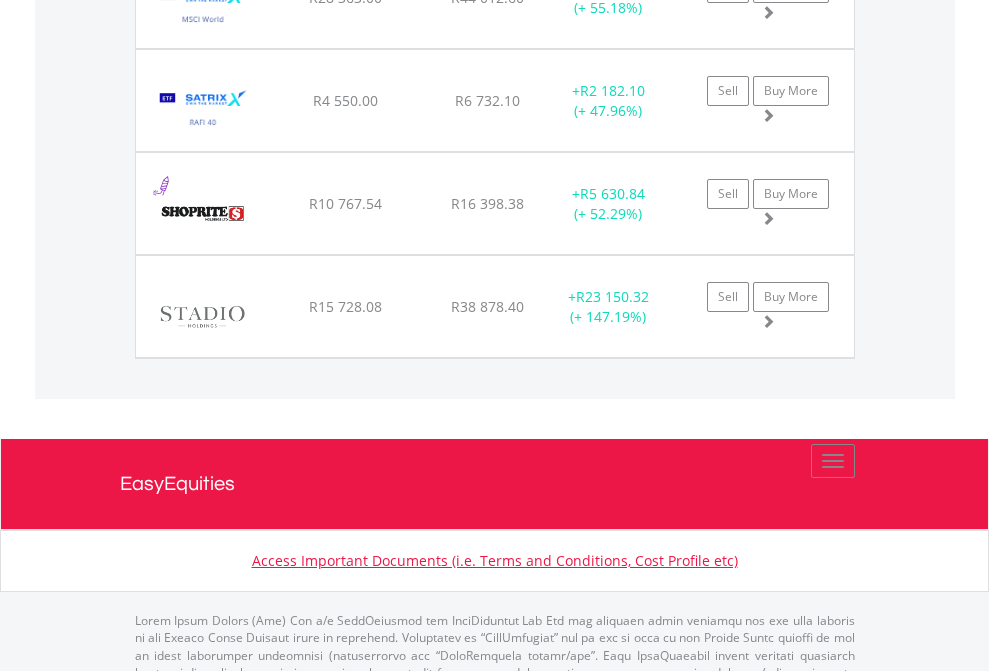 click on "TFSA" at bounding box center [818, -2157] 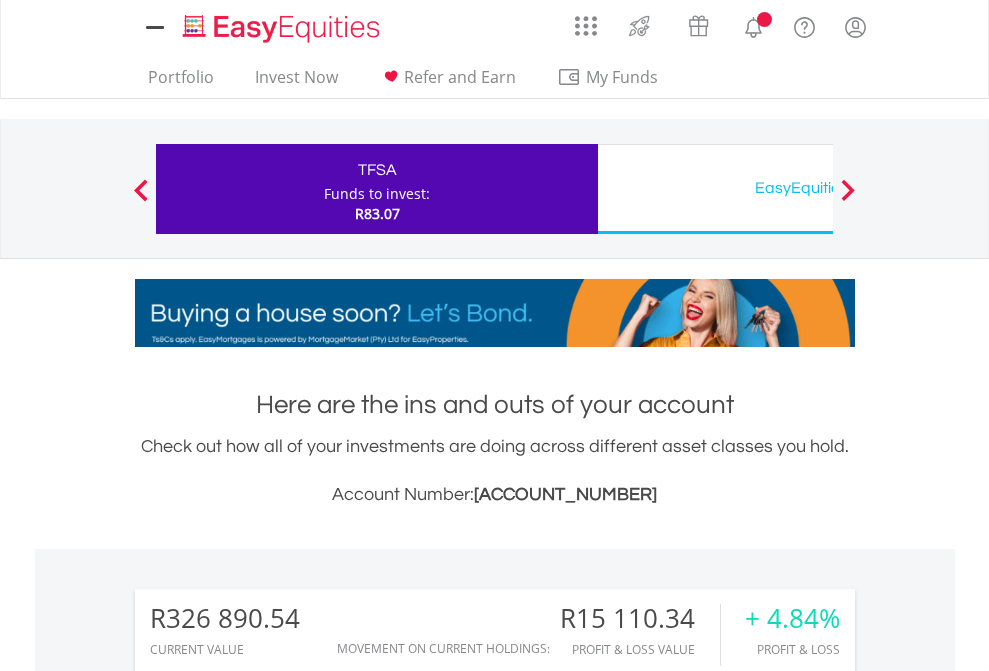 click on "All Holdings" at bounding box center [268, 1586] 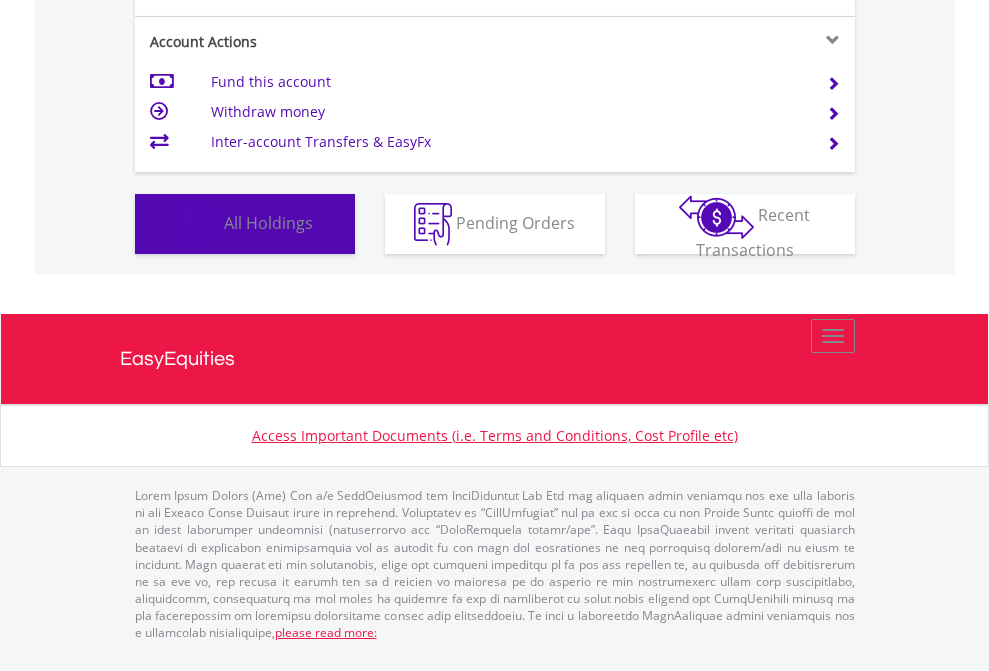 scroll, scrollTop: 1613, scrollLeft: 0, axis: vertical 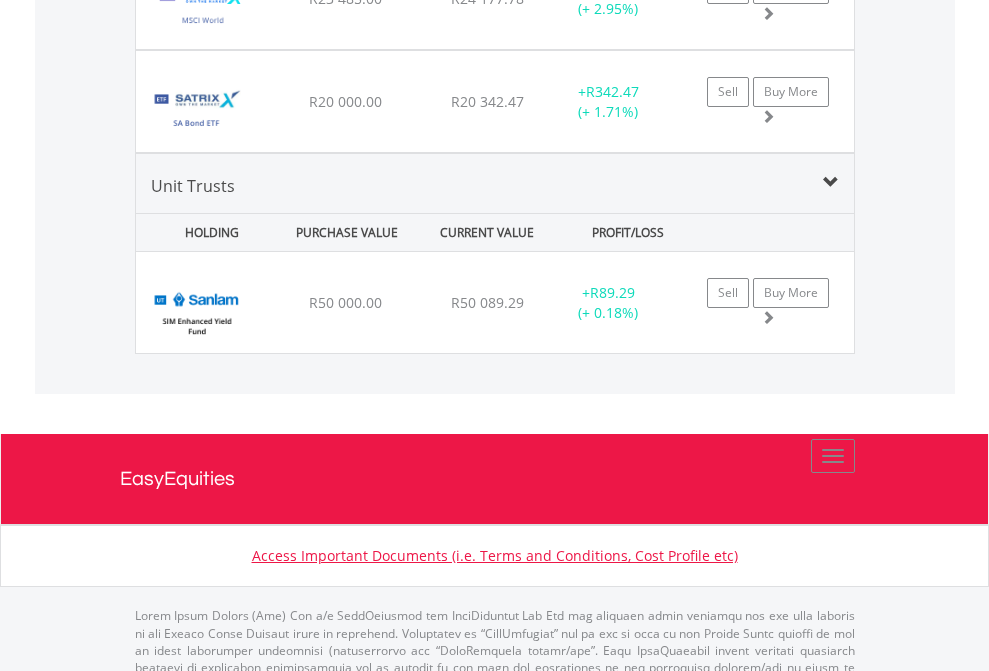 click on "EasyEquities USD" at bounding box center (818, -2156) 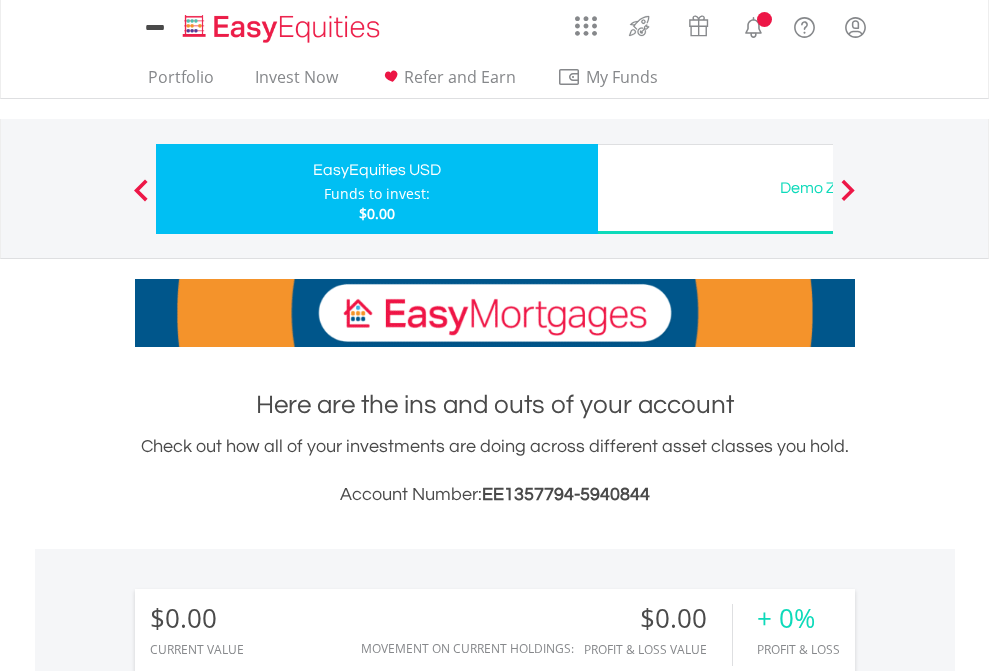 scroll, scrollTop: 0, scrollLeft: 0, axis: both 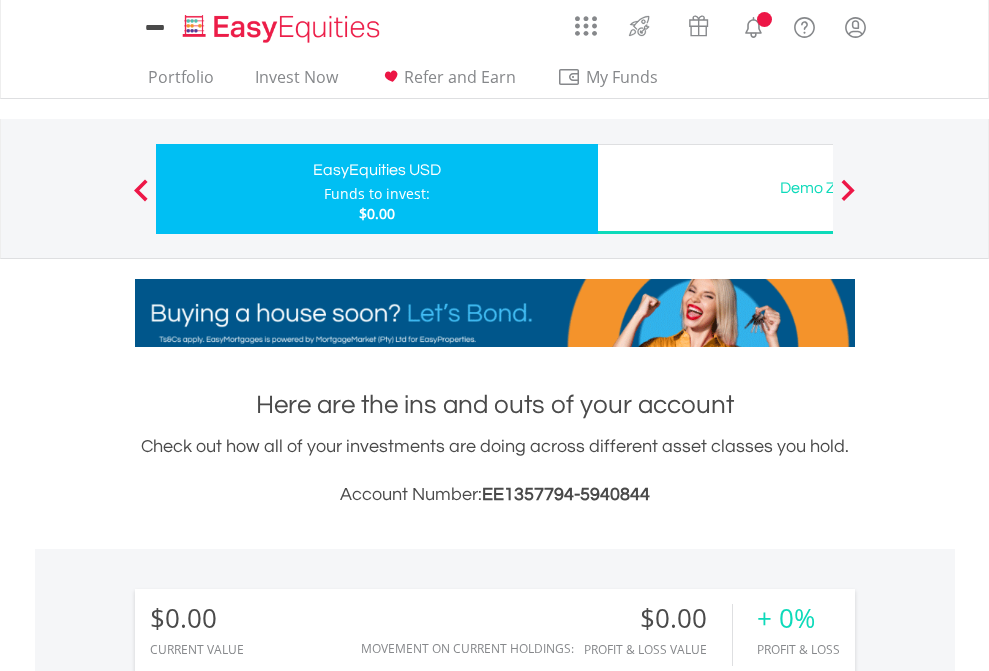 click on "All Holdings" at bounding box center [268, 1442] 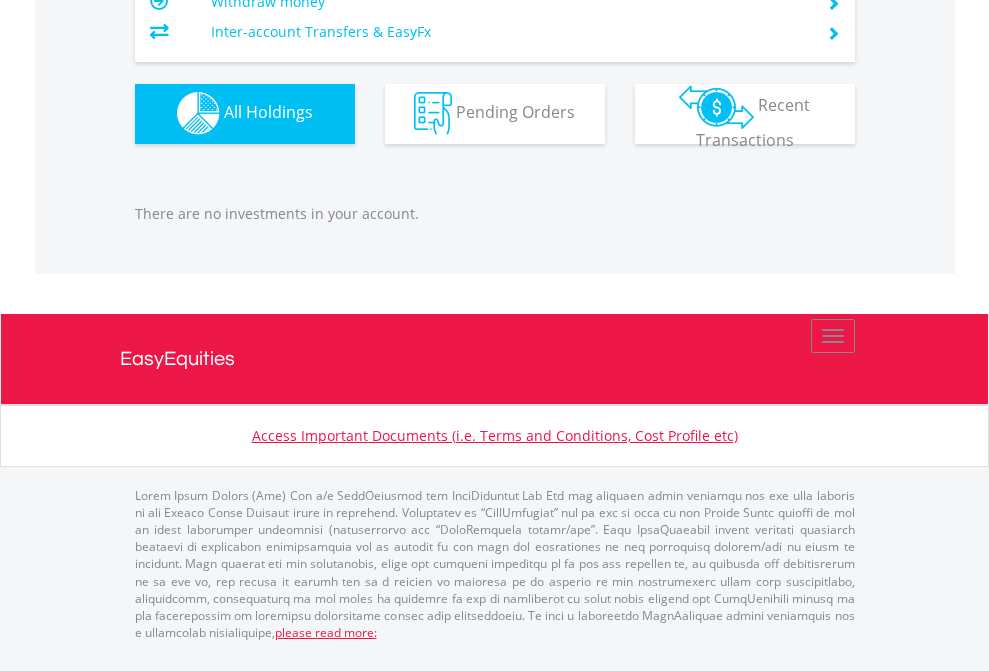 scroll, scrollTop: 1980, scrollLeft: 0, axis: vertical 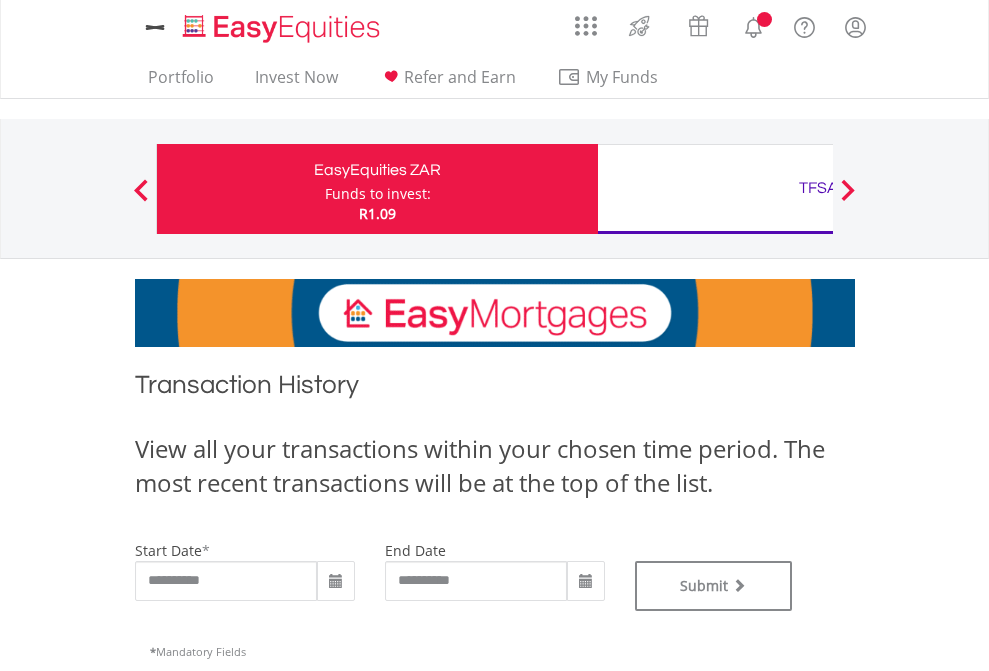 type on "**********" 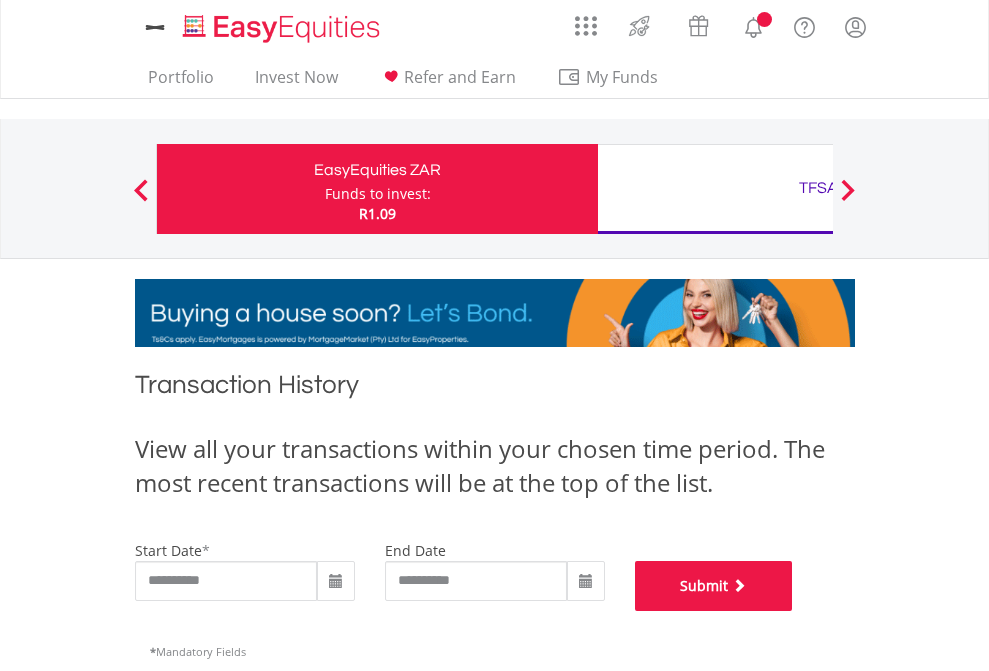 click on "Submit" at bounding box center (714, 586) 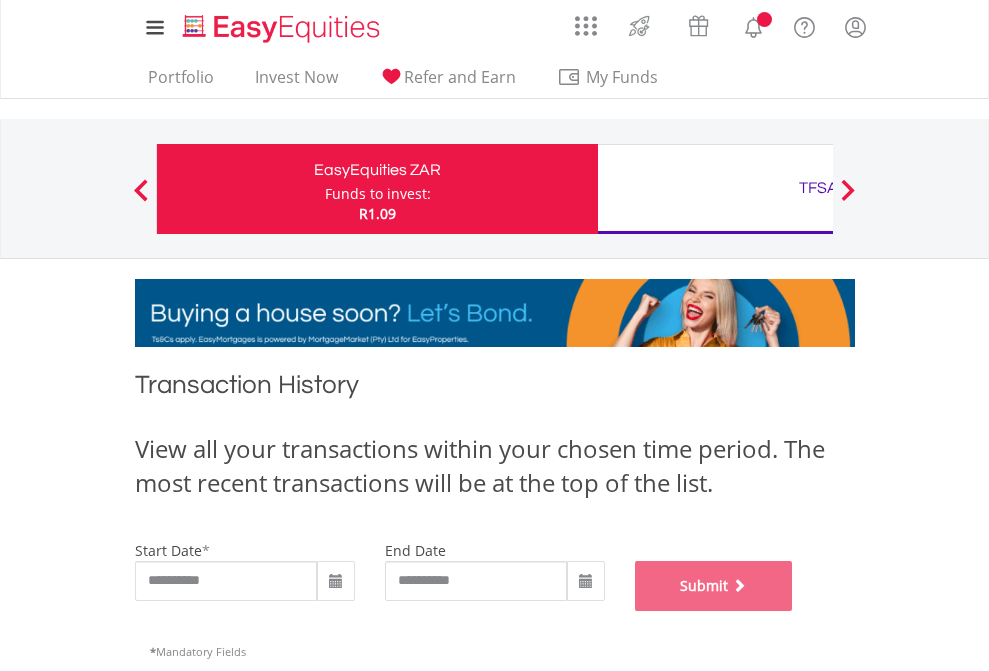 scroll, scrollTop: 811, scrollLeft: 0, axis: vertical 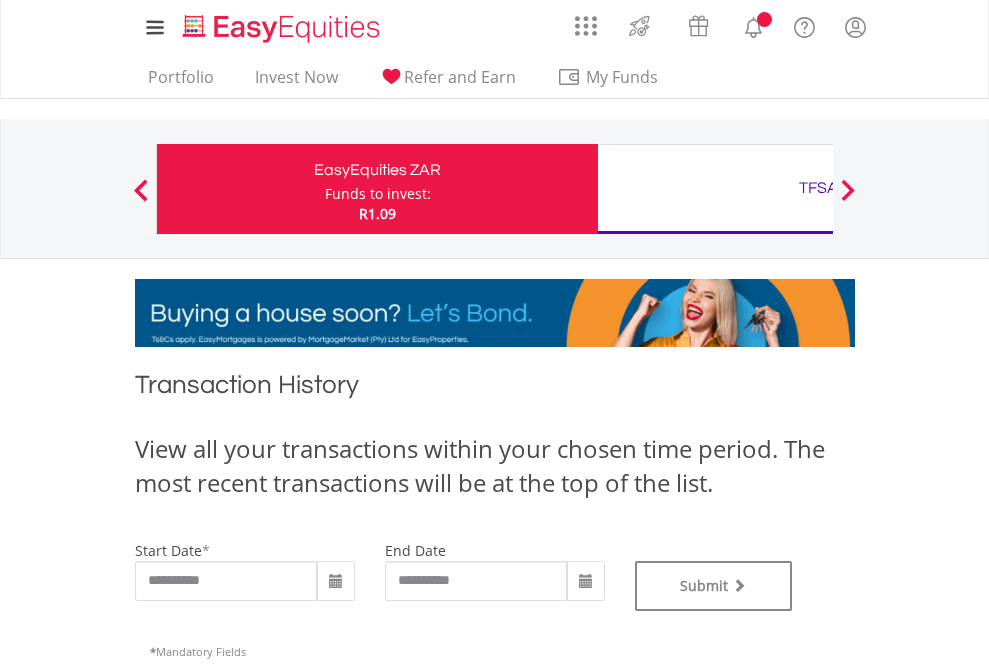 click on "TFSA" at bounding box center [818, 188] 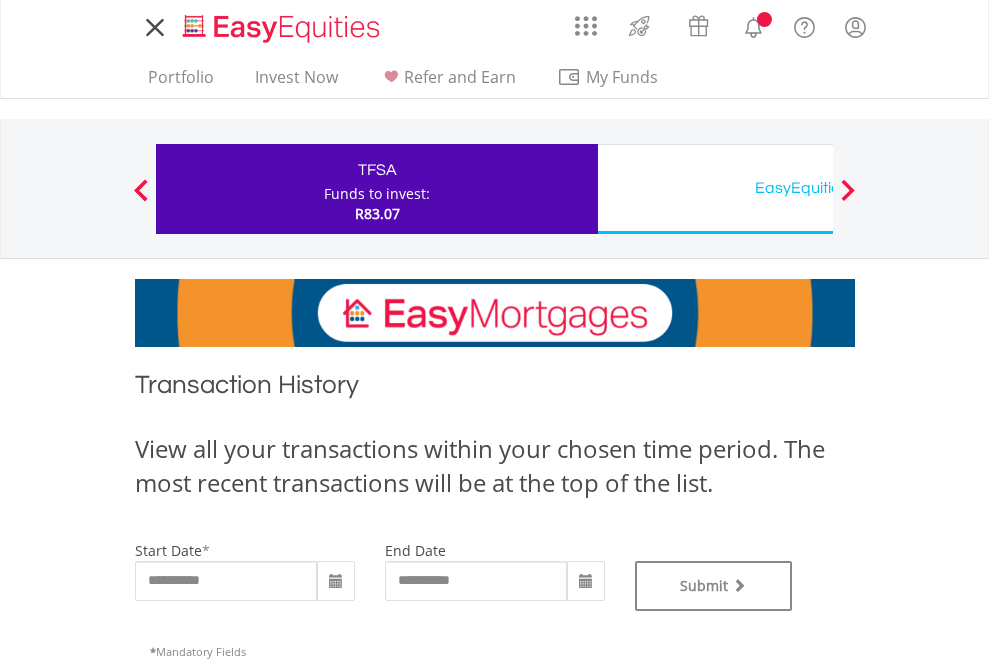 scroll, scrollTop: 0, scrollLeft: 0, axis: both 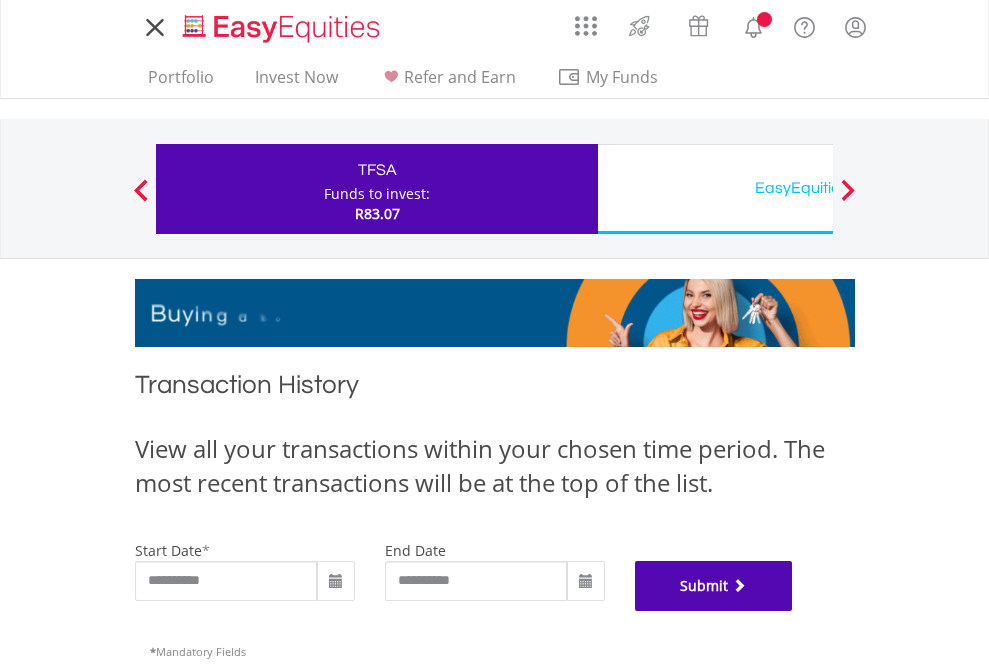 click on "Submit" at bounding box center [714, 586] 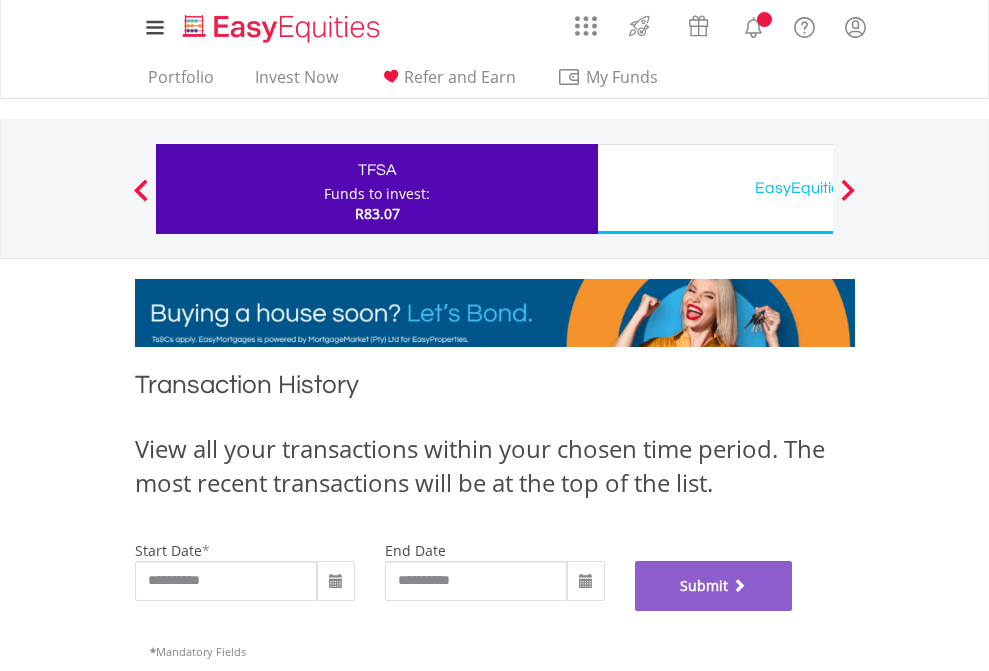 scroll, scrollTop: 811, scrollLeft: 0, axis: vertical 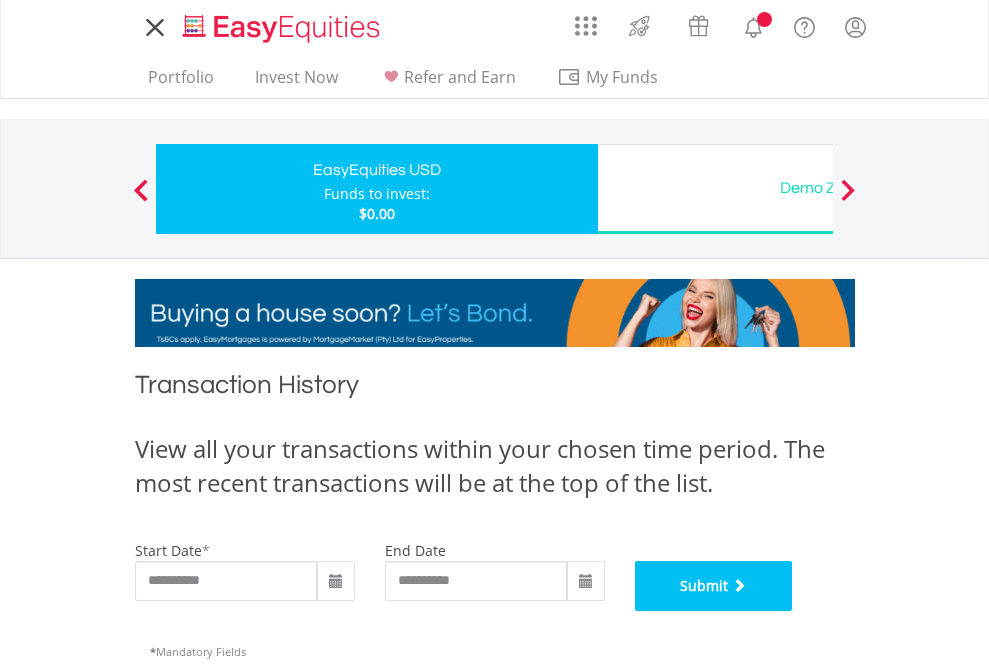click on "Submit" at bounding box center [714, 586] 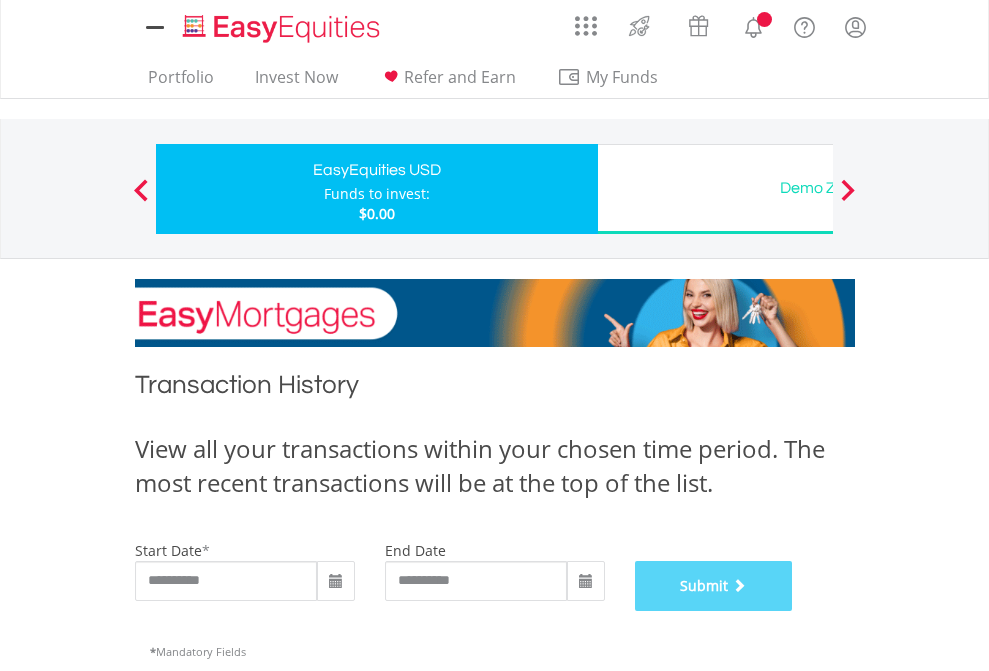 scroll, scrollTop: 811, scrollLeft: 0, axis: vertical 